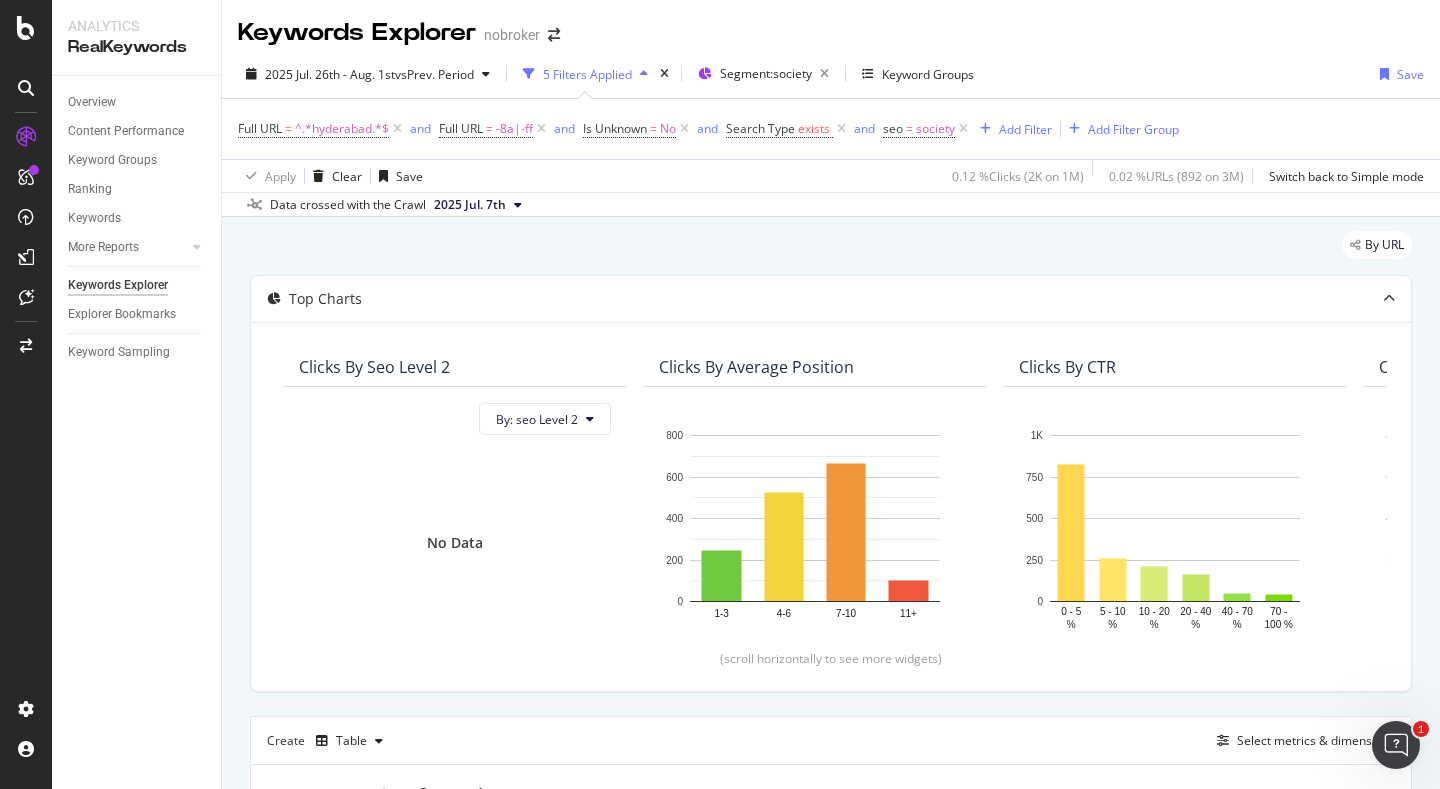 scroll, scrollTop: 0, scrollLeft: 0, axis: both 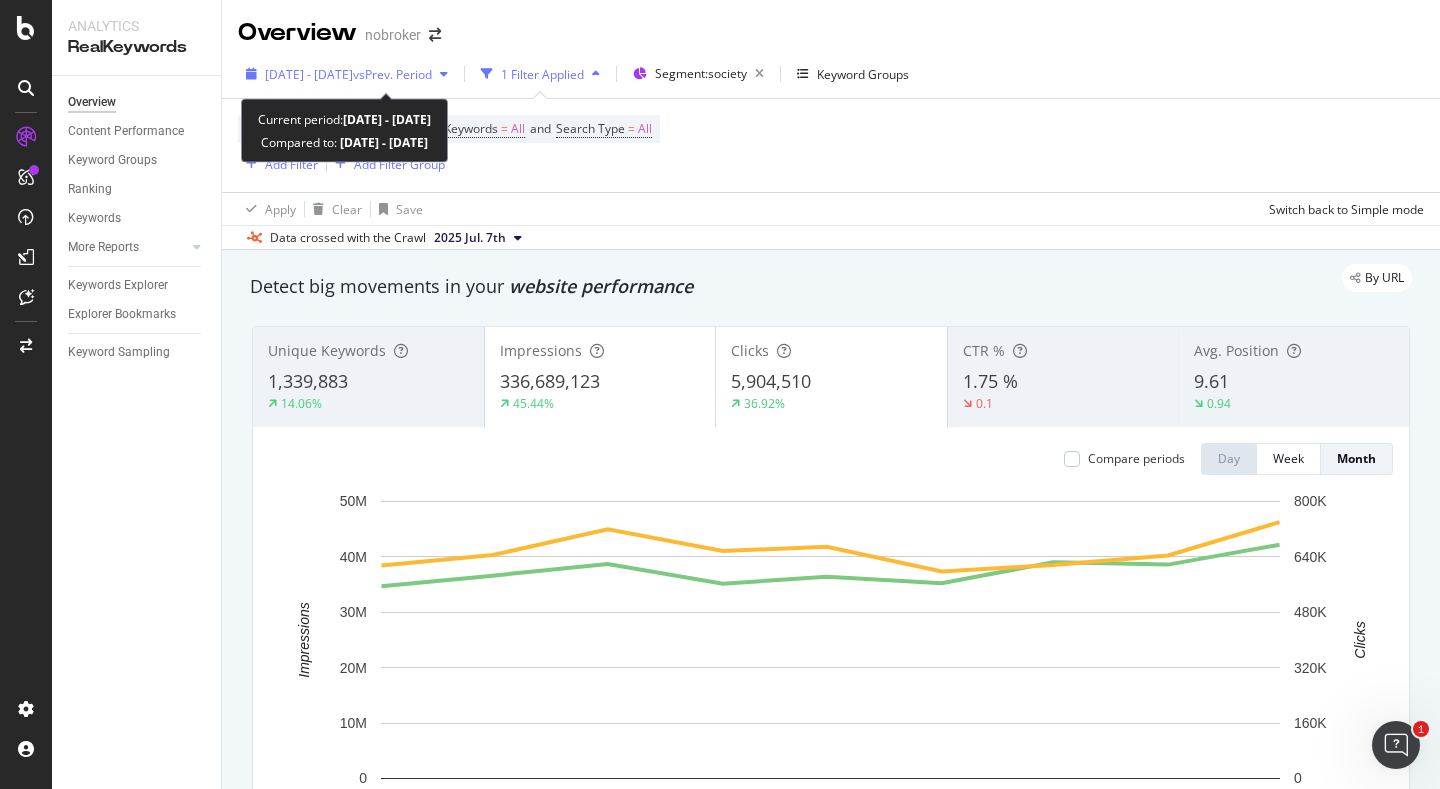 click on "2024 Nov. 1st - 2025 Jul. 31st" at bounding box center [309, 74] 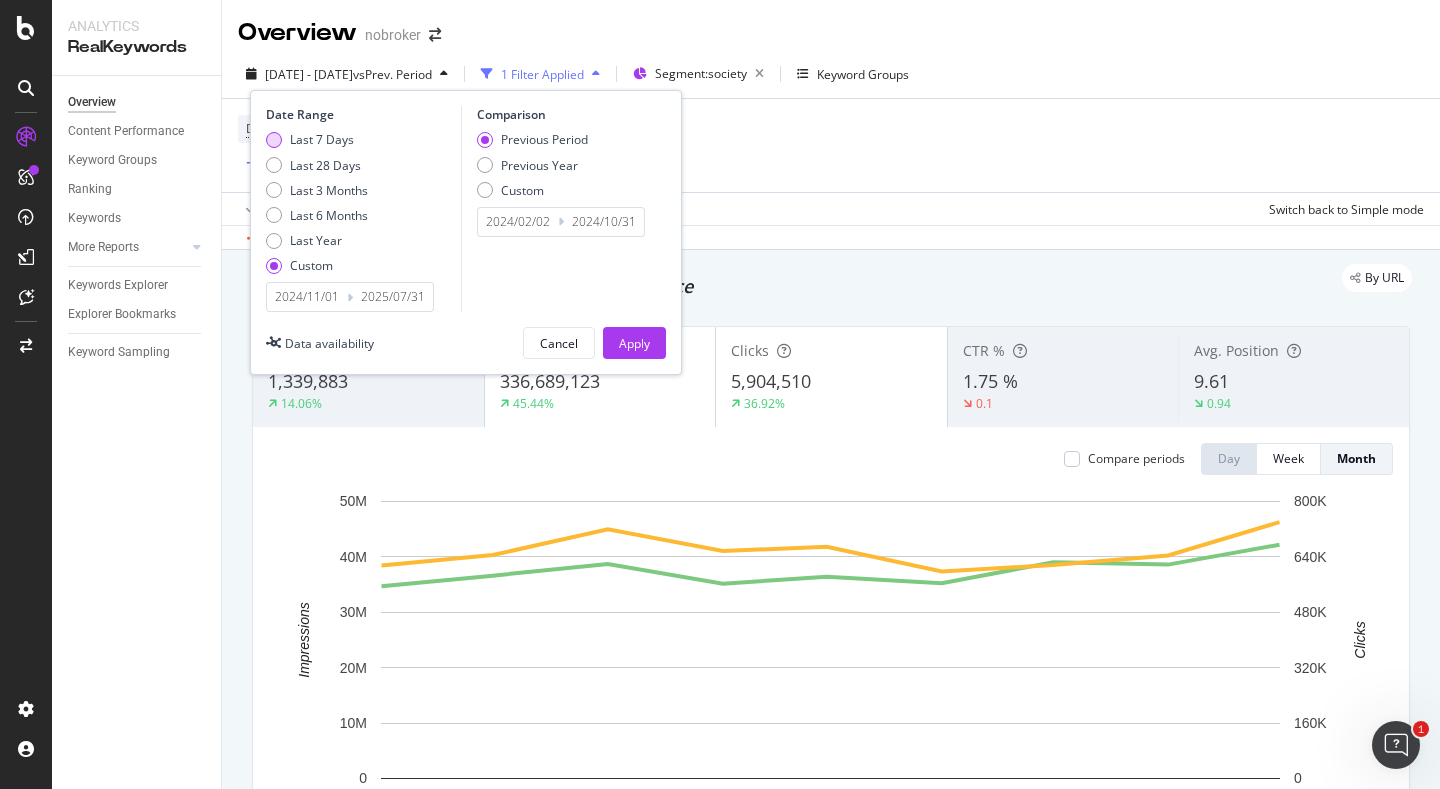 click on "Last 7 Days" at bounding box center [317, 139] 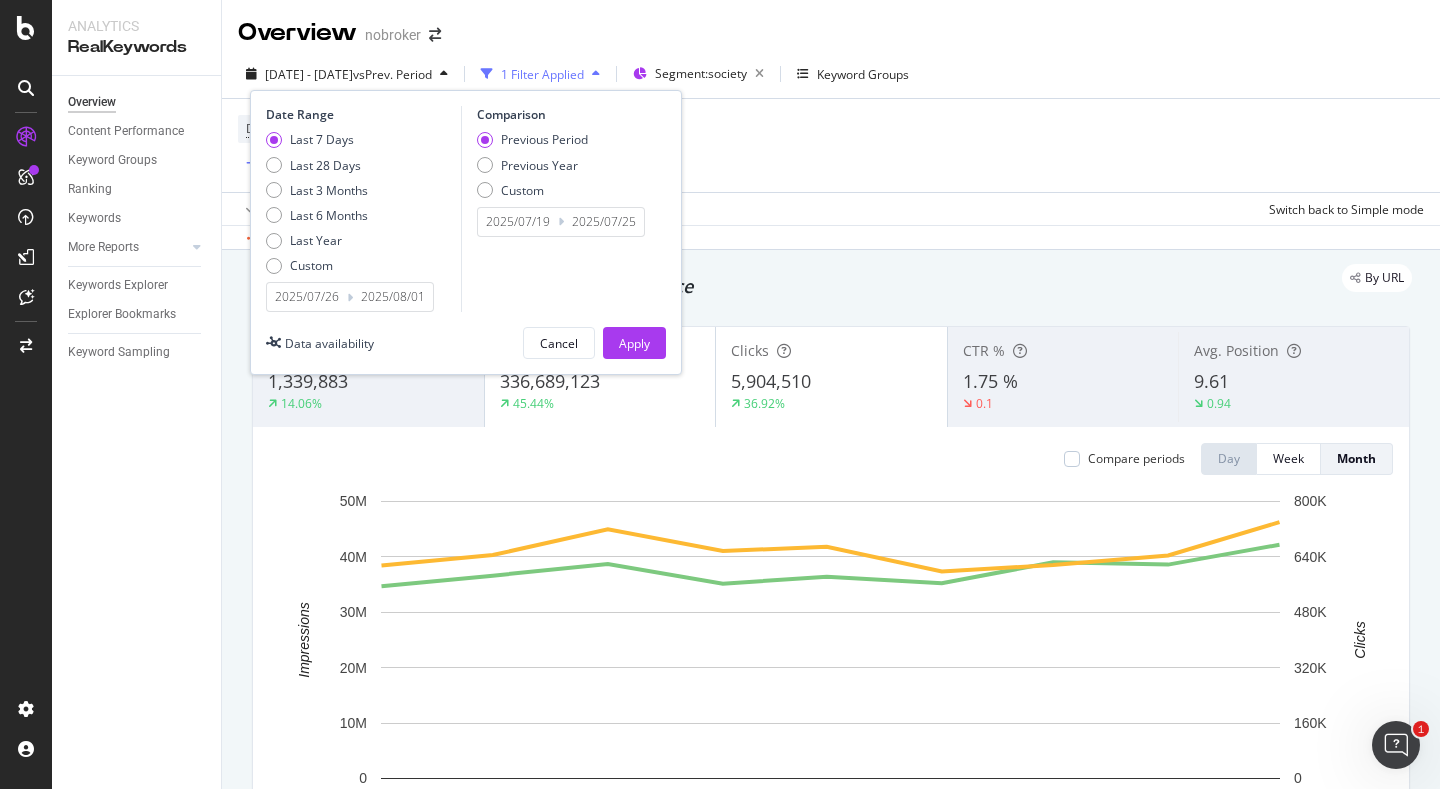 click on "2025/07/26" at bounding box center (307, 297) 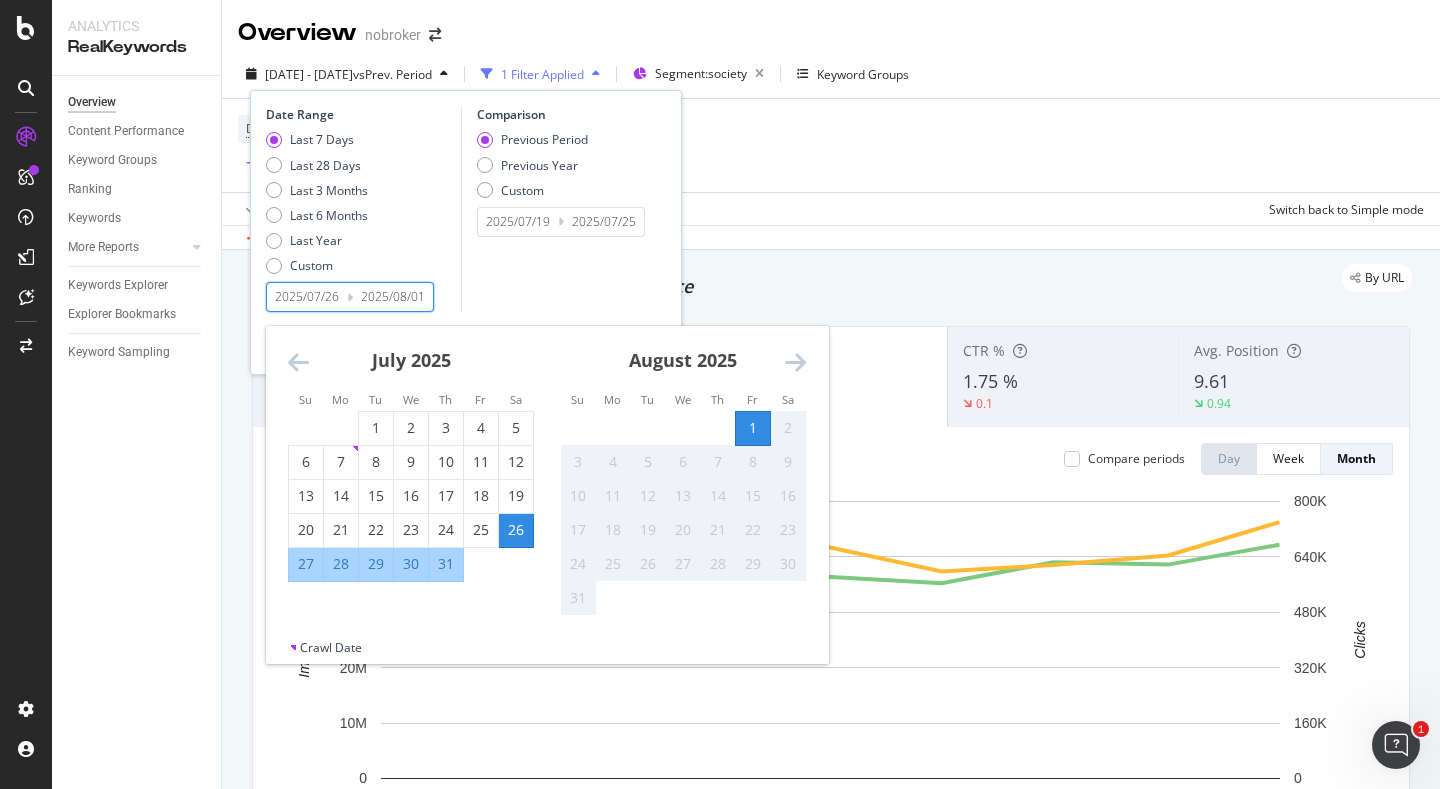 click on "Comparison Previous Period Previous Year Custom 2025/07/19 Navigate forward to interact with the calendar and select a date. Press the question mark key to get the keyboard shortcuts for changing dates. 2025/07/25 Navigate backward to interact with the calendar and select a date. Press the question mark key to get the keyboard shortcuts for changing dates." at bounding box center [556, 209] 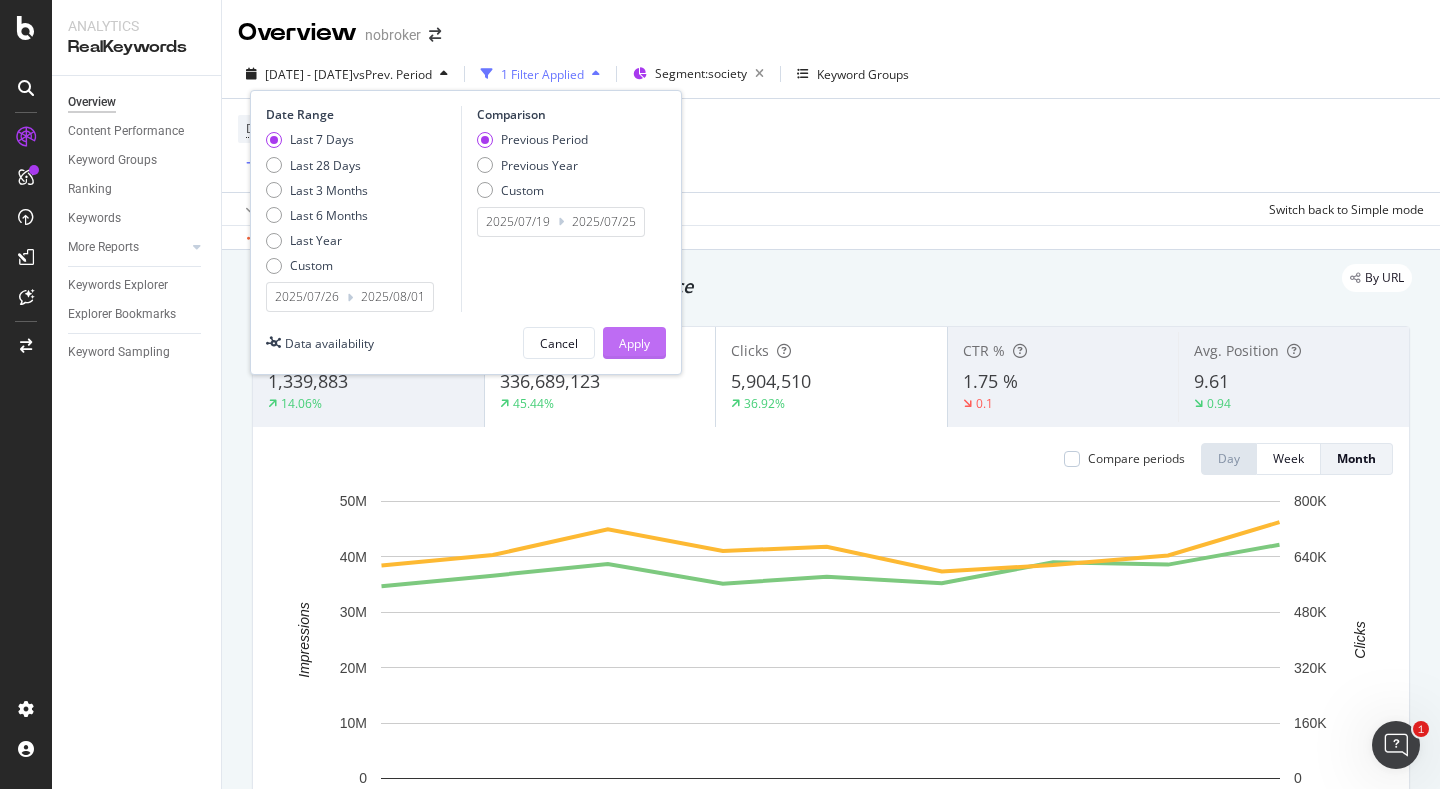 click on "Apply" at bounding box center (634, 343) 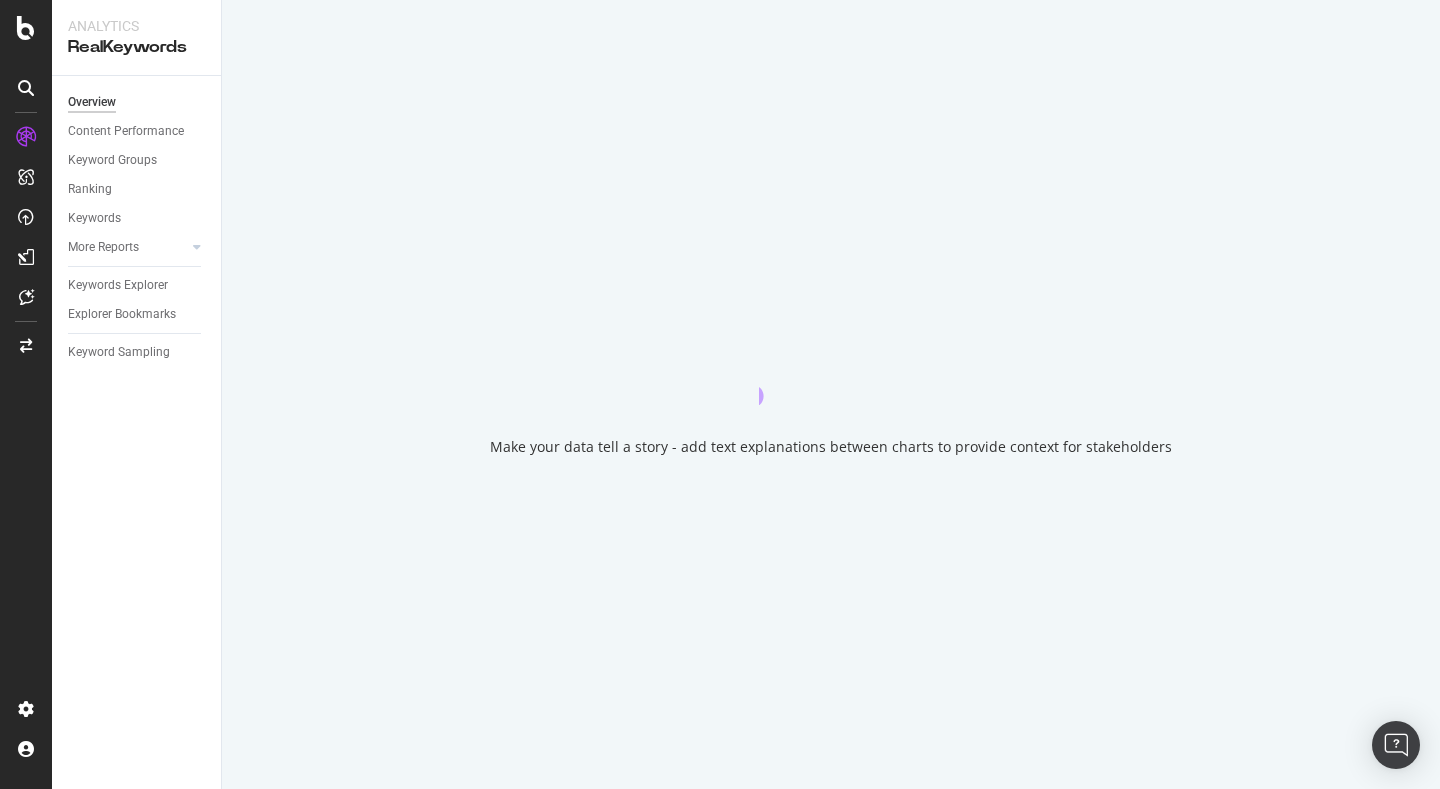 scroll, scrollTop: 0, scrollLeft: 0, axis: both 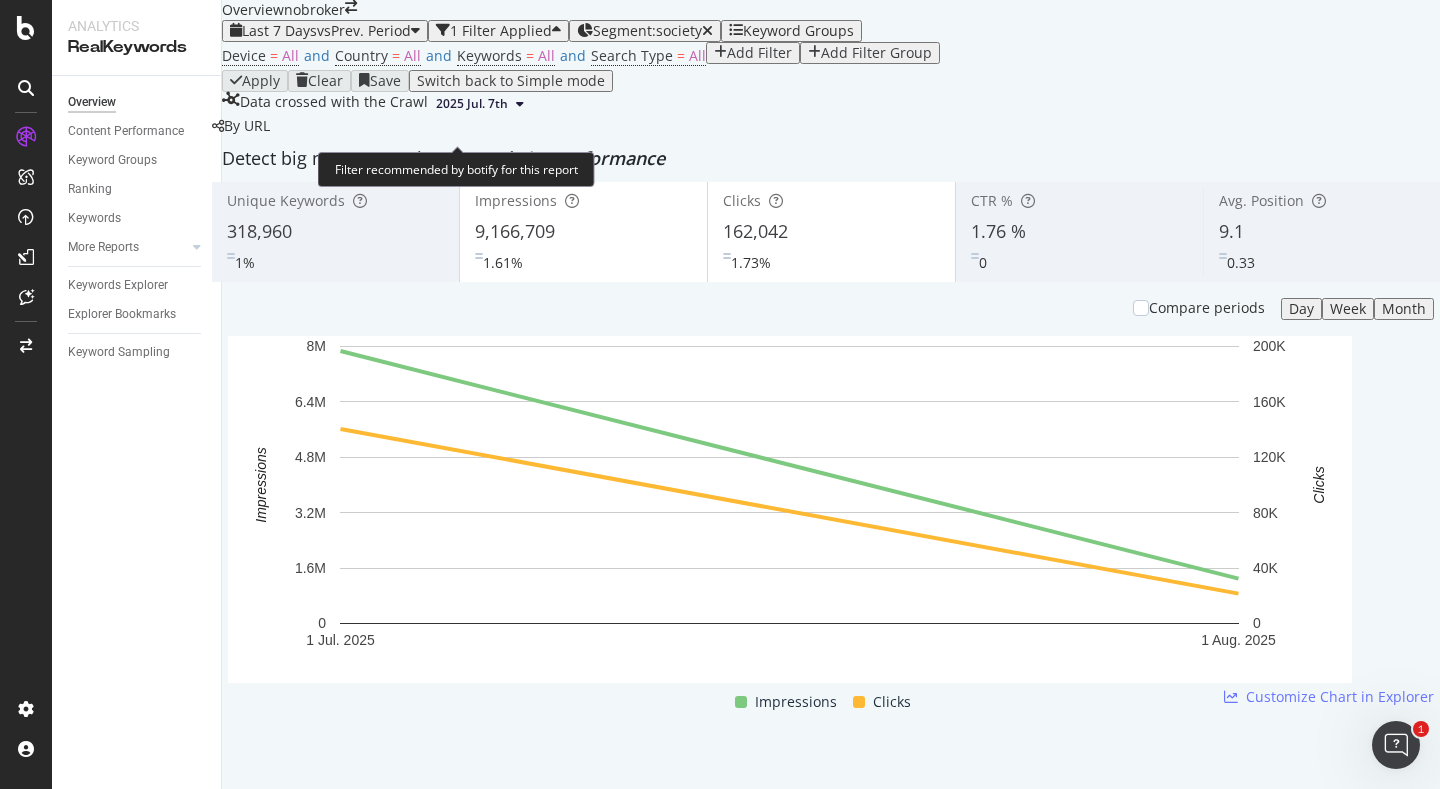 click on "vs  Prev. Period" at bounding box center (364, 30) 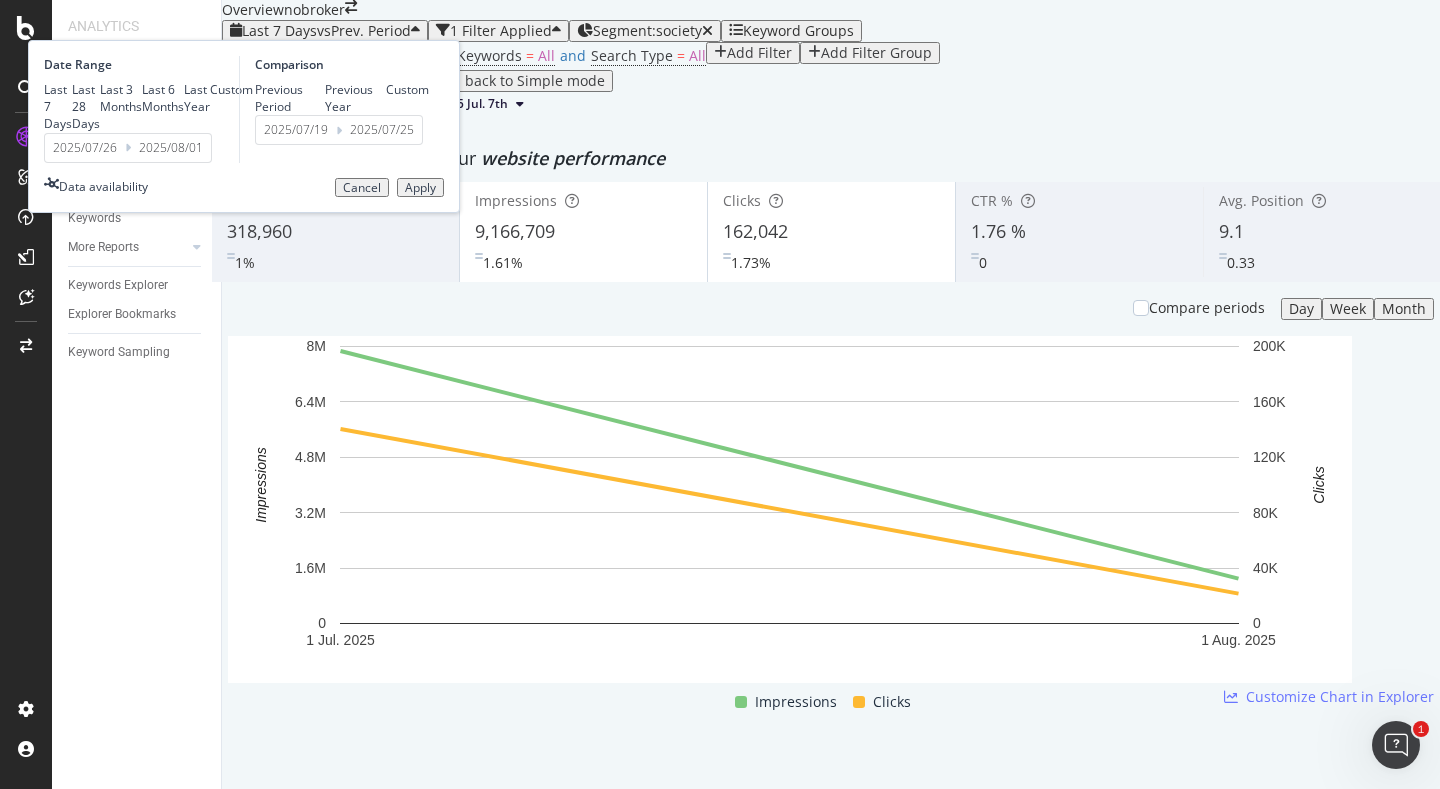 click on "2025/07/26" at bounding box center (85, 148) 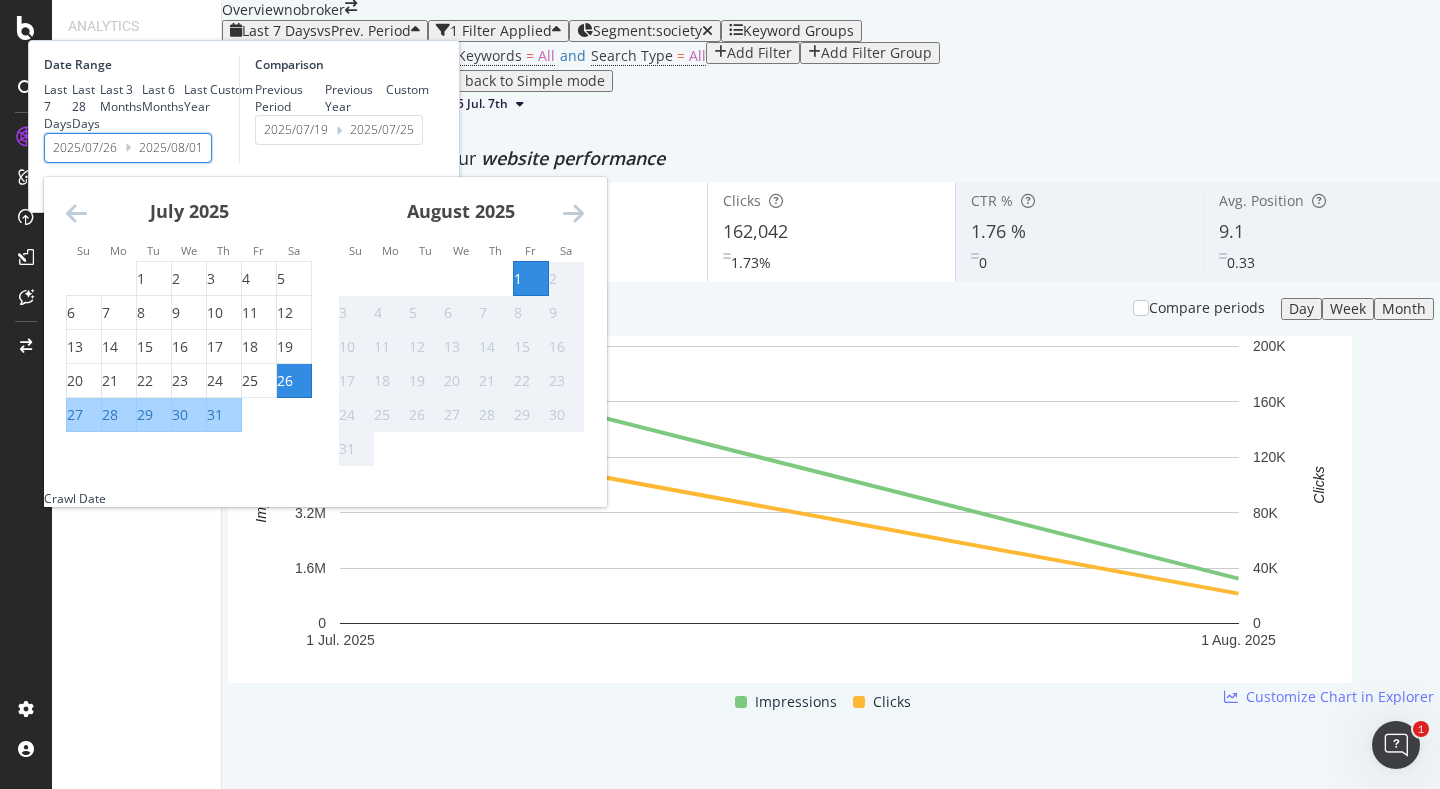 click on "Comparison Previous Period Previous Year Custom 2025/07/19 Navigate forward to interact with the calendar and select a date. Press the question mark key to get the keyboard shortcuts for changing dates. 2025/07/25 Navigate backward to interact with the calendar and select a date. Press the question mark key to get the keyboard shortcuts for changing dates." at bounding box center [334, 109] 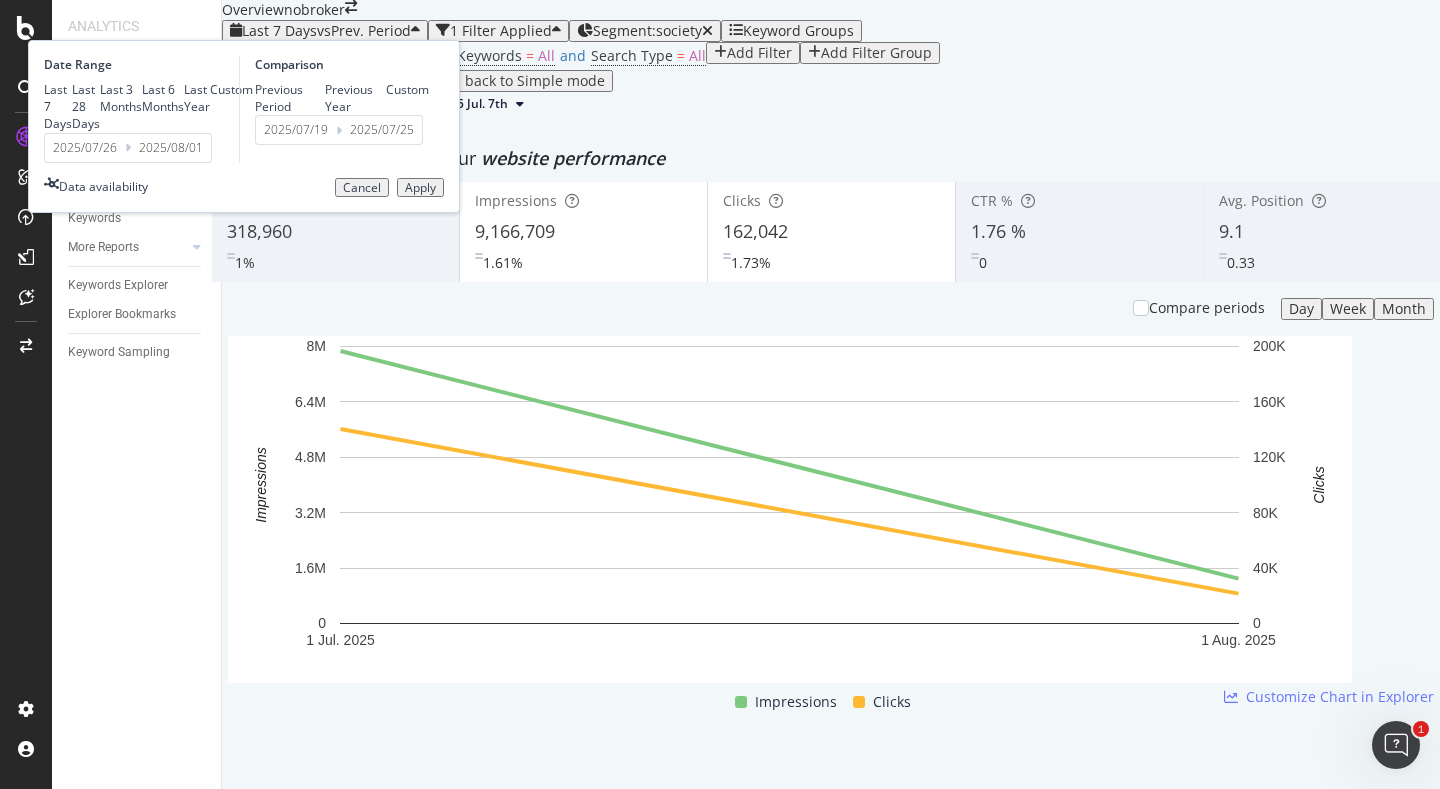 click on "Cancel" at bounding box center (362, 188) 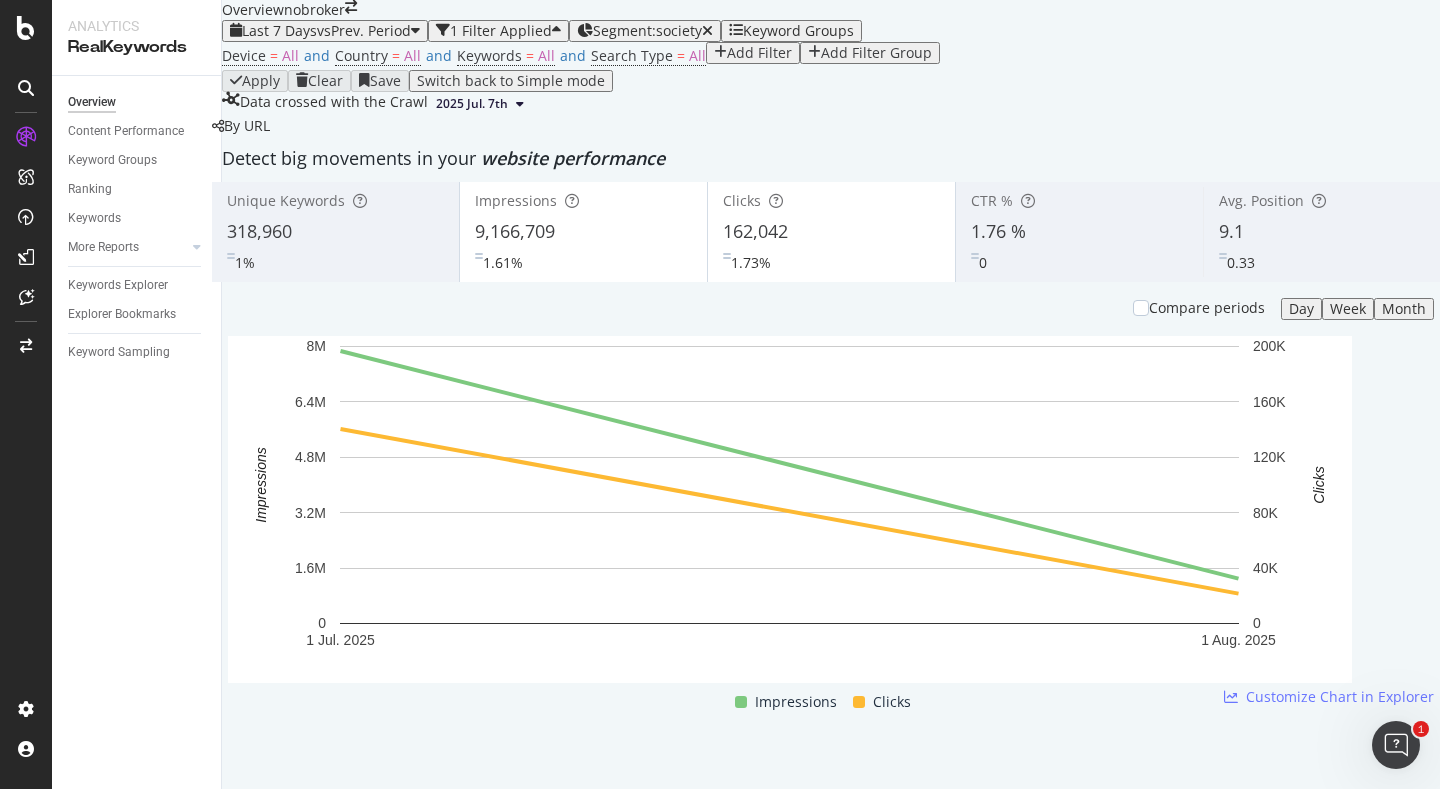 click on "Compare periods Day Week Month" at bounding box center (1275, 309) 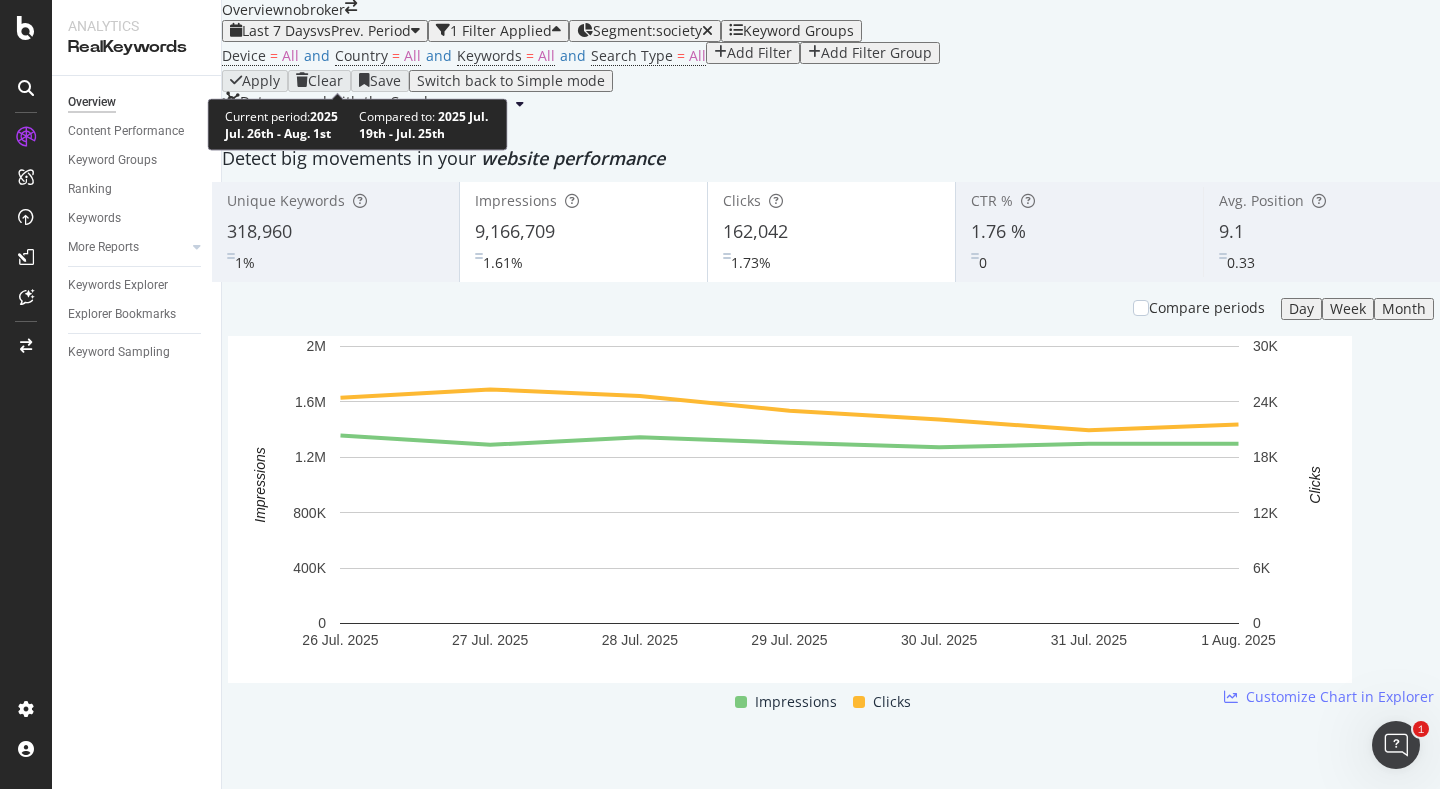 click on "vs  Prev. Period" at bounding box center [364, 30] 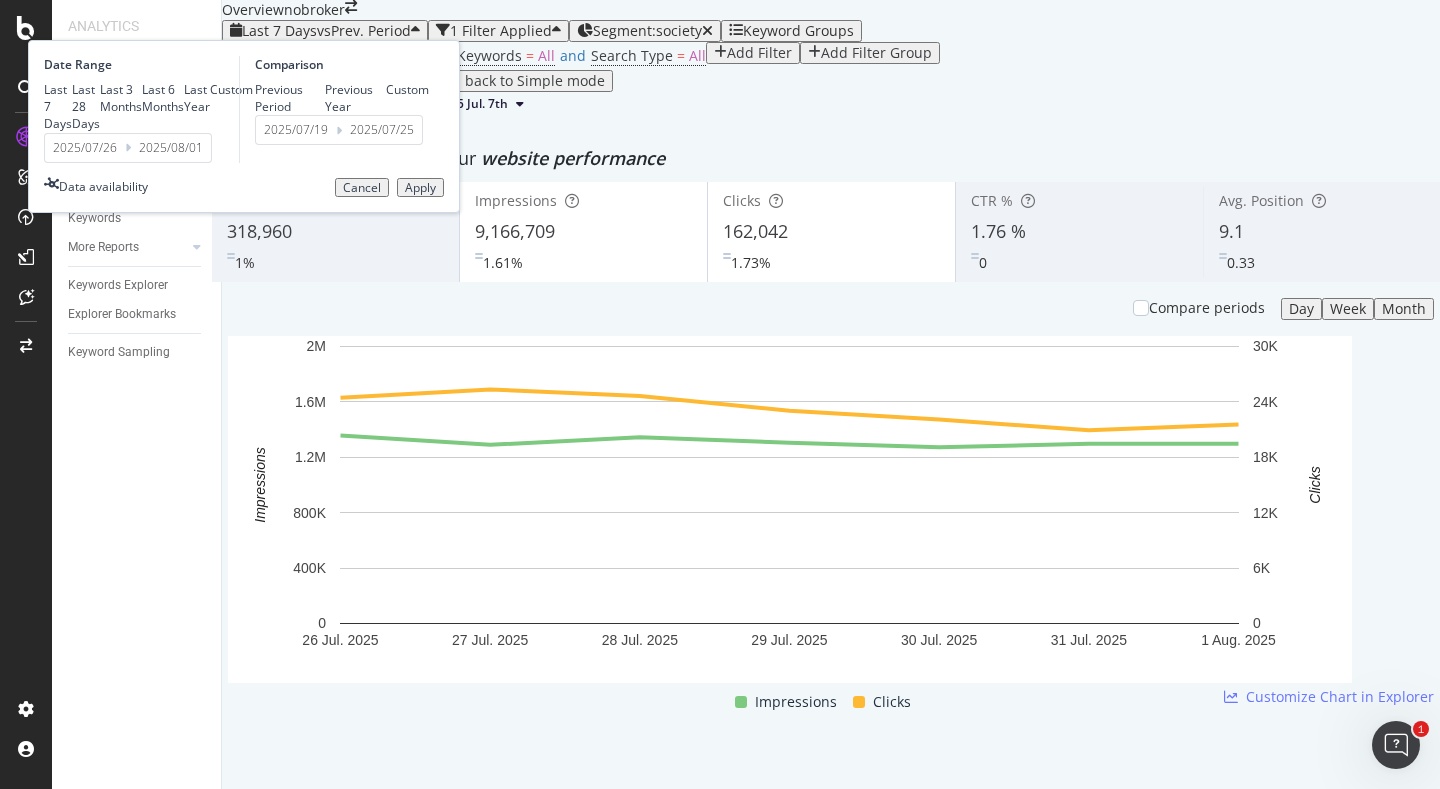 click on "2025/07/26" at bounding box center (85, 148) 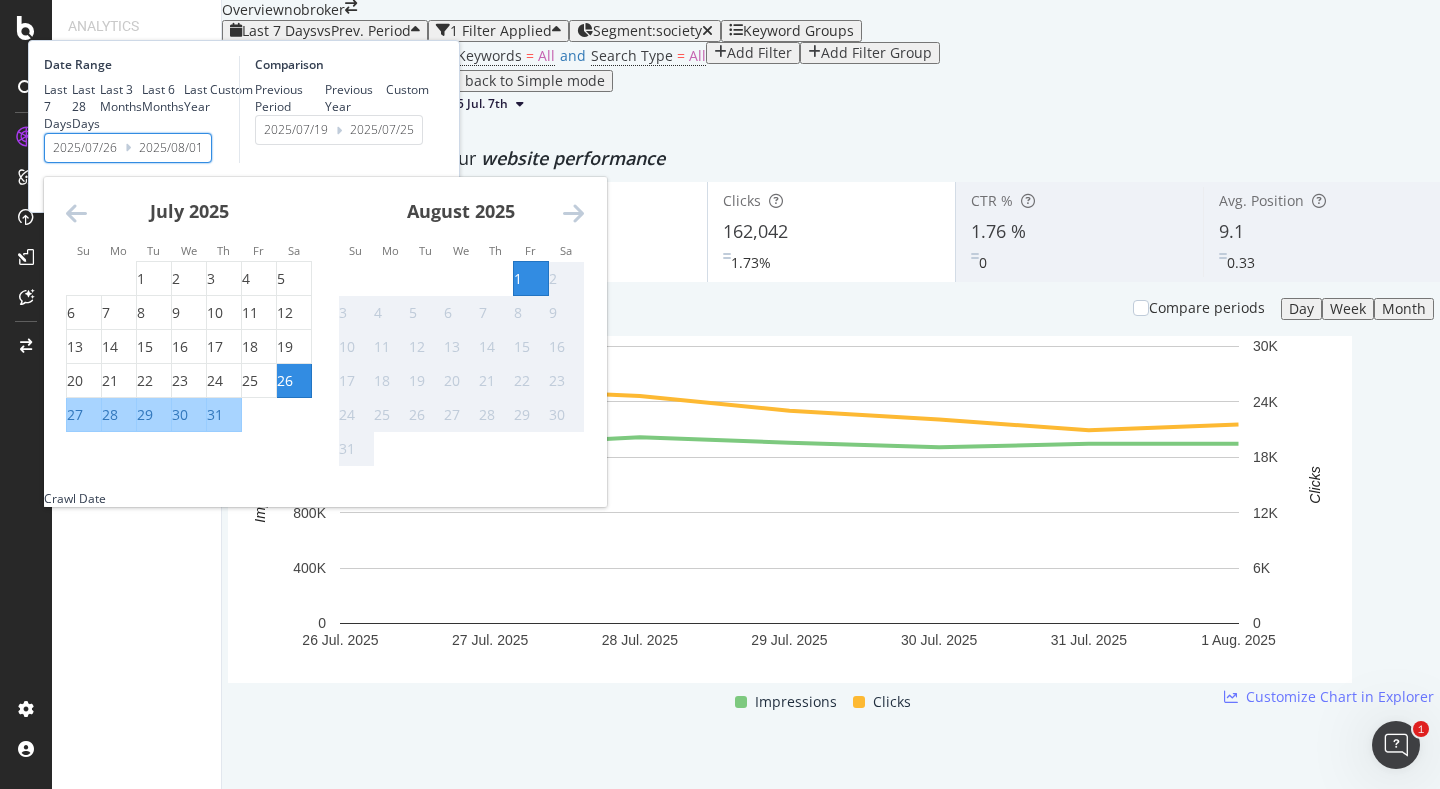 click on "Comparison Previous Period Previous Year Custom 2025/07/19 Navigate forward to interact with the calendar and select a date. Press the question mark key to get the keyboard shortcuts for changing dates. 2025/07/25 Navigate backward to interact with the calendar and select a date. Press the question mark key to get the keyboard shortcuts for changing dates." at bounding box center (334, 109) 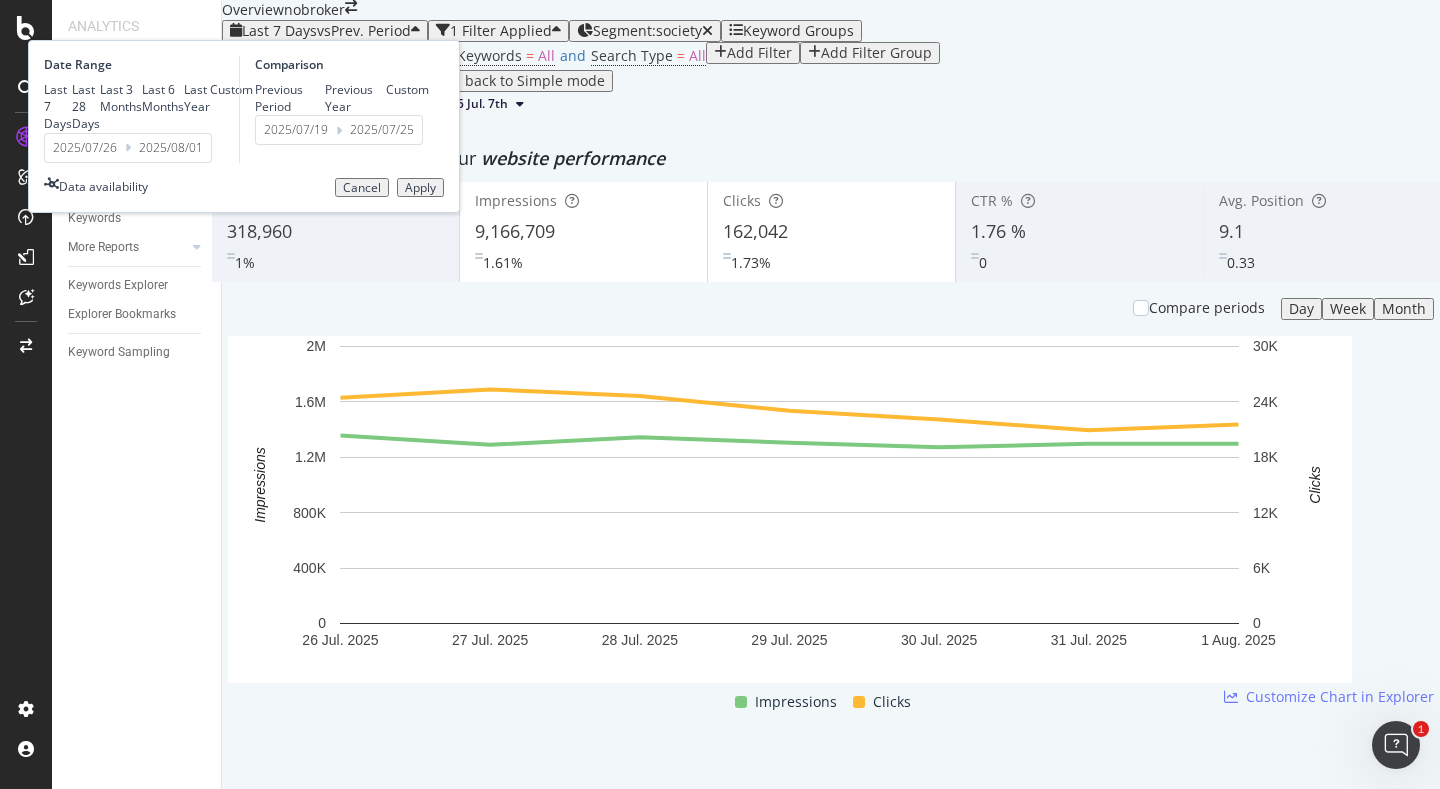 click on "Cancel" at bounding box center (362, 188) 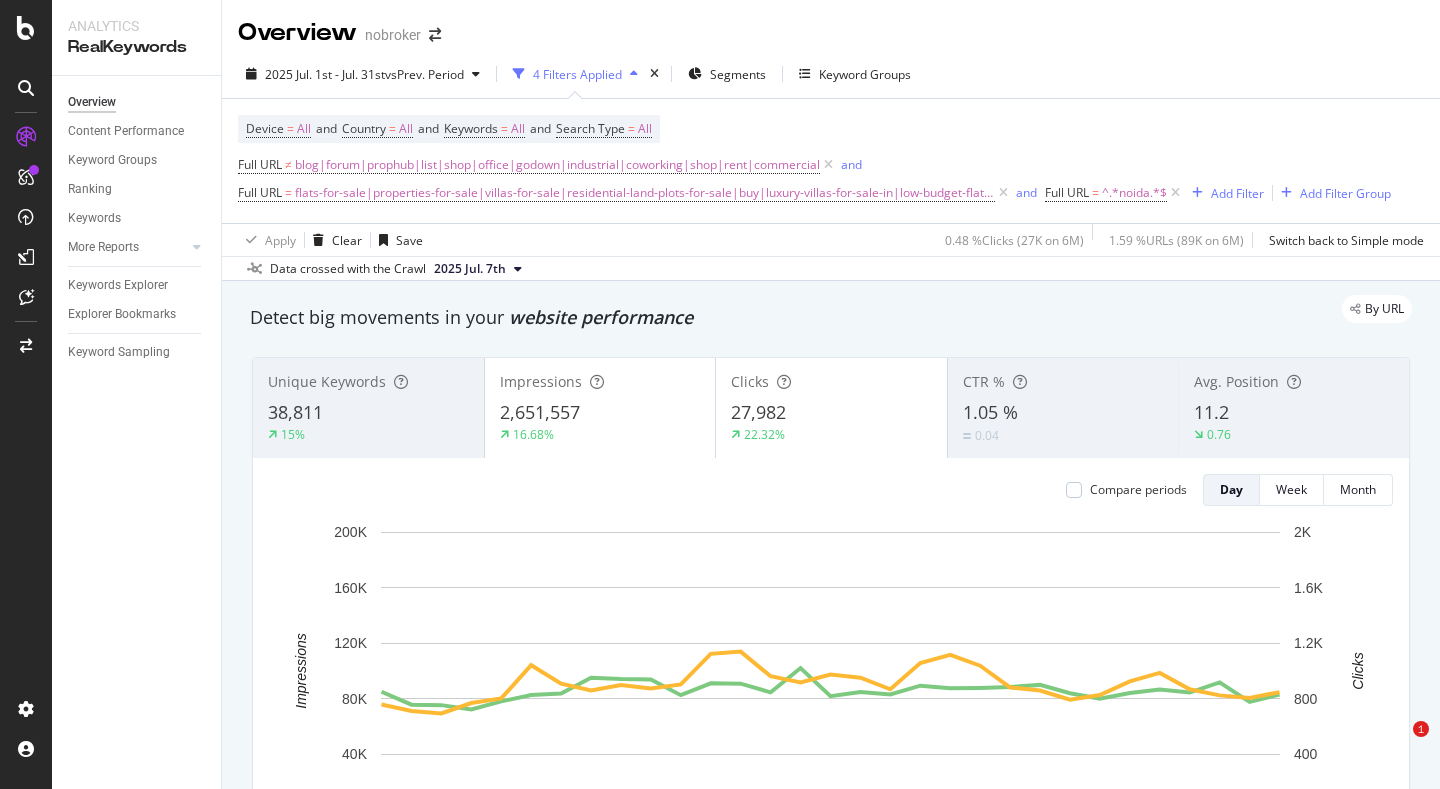 scroll, scrollTop: 0, scrollLeft: 0, axis: both 